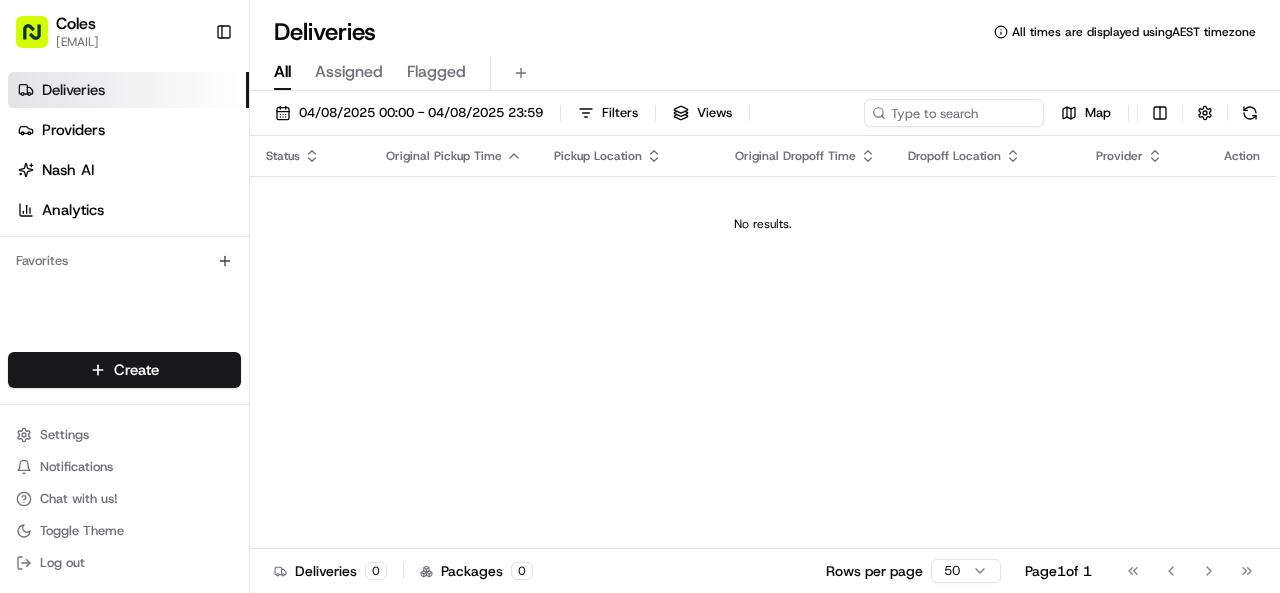 scroll, scrollTop: 0, scrollLeft: 0, axis: both 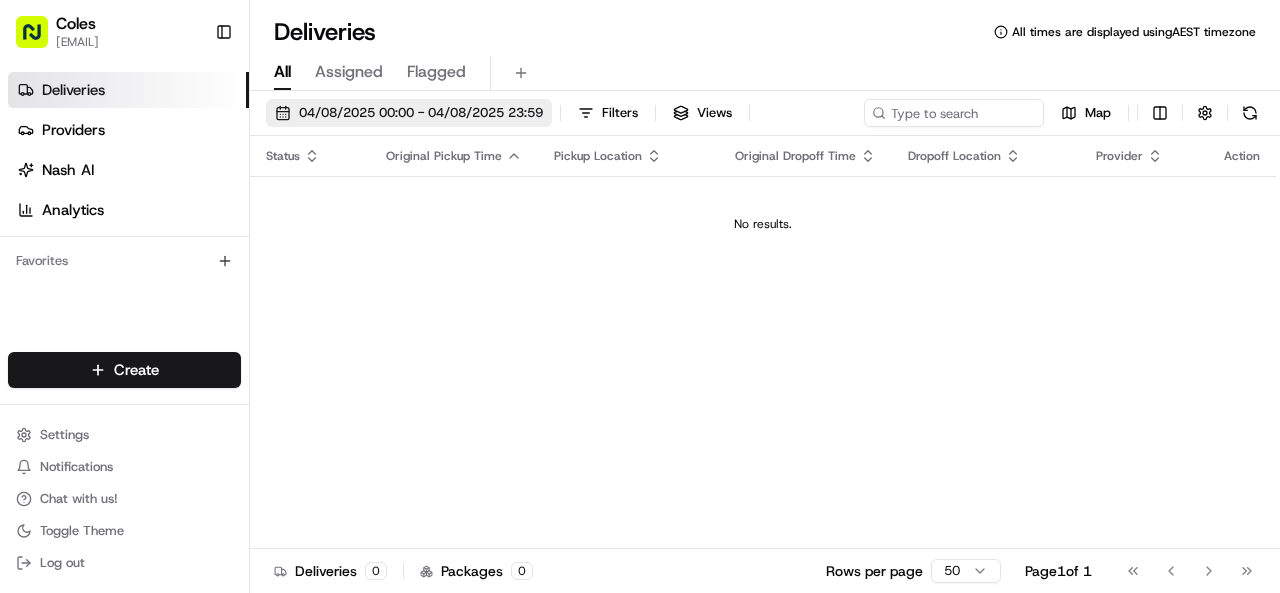 click on "04/08/2025 00:00 - 04/08/2025 23:59" at bounding box center [421, 113] 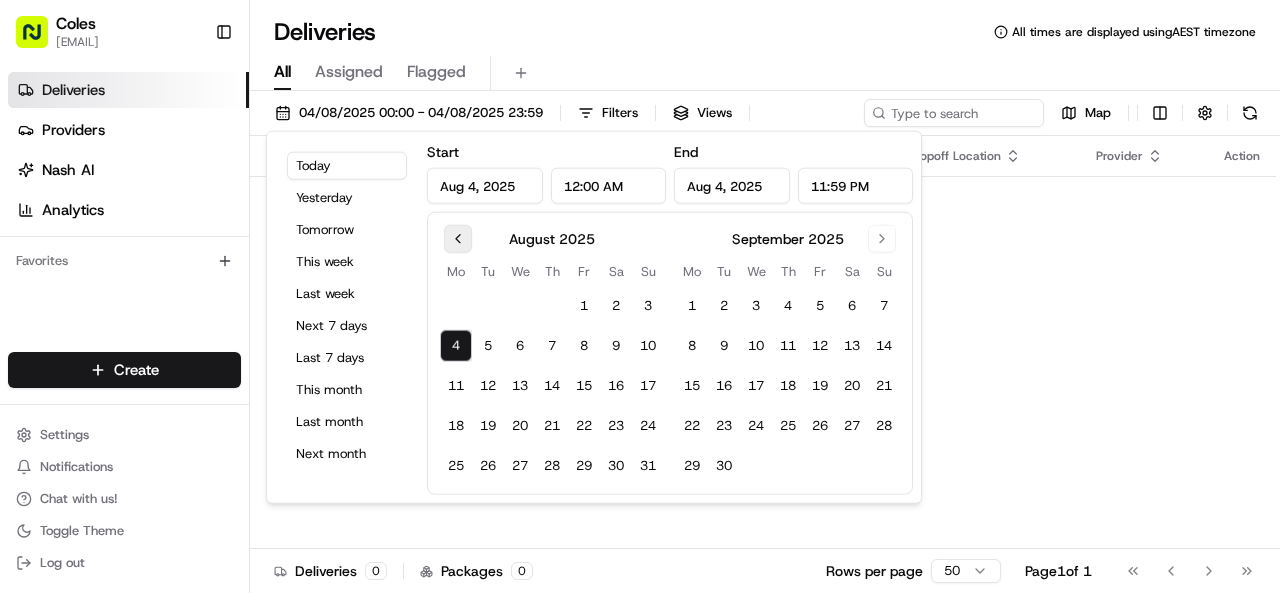 click at bounding box center [458, 239] 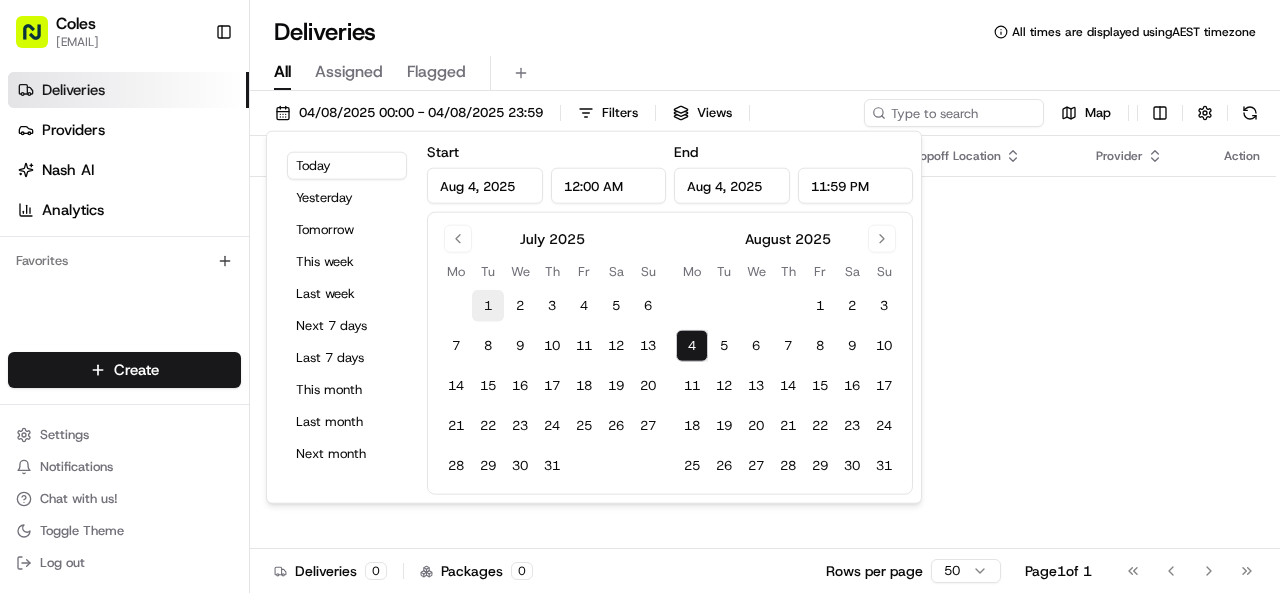 click on "1" at bounding box center (488, 306) 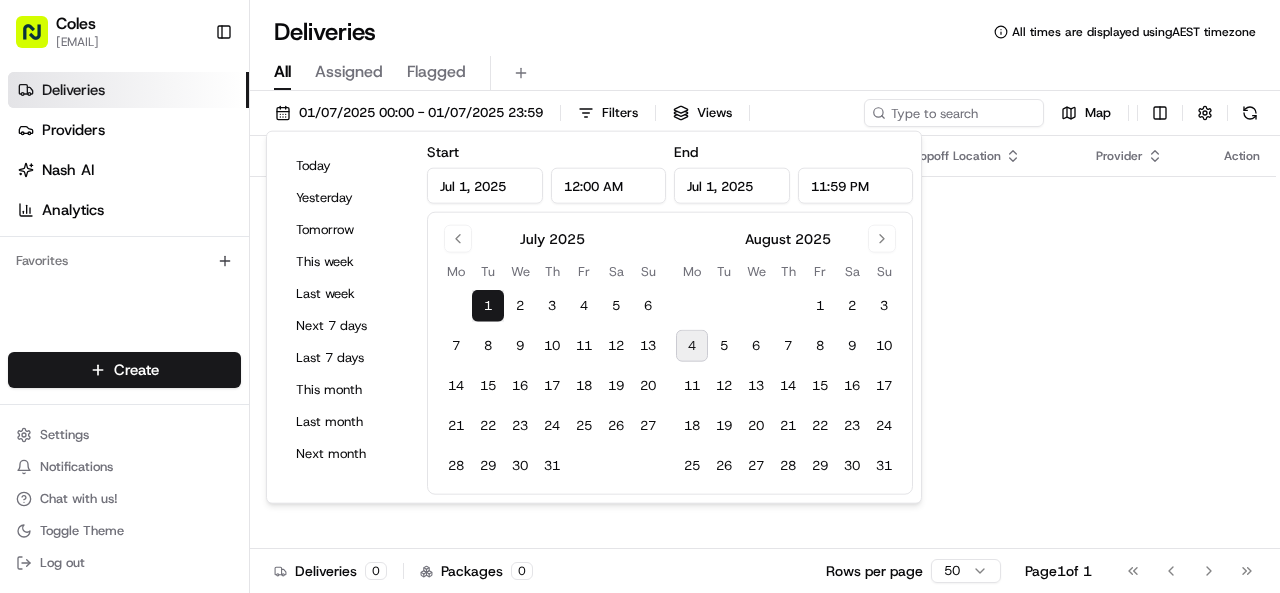 click on "4" at bounding box center (692, 346) 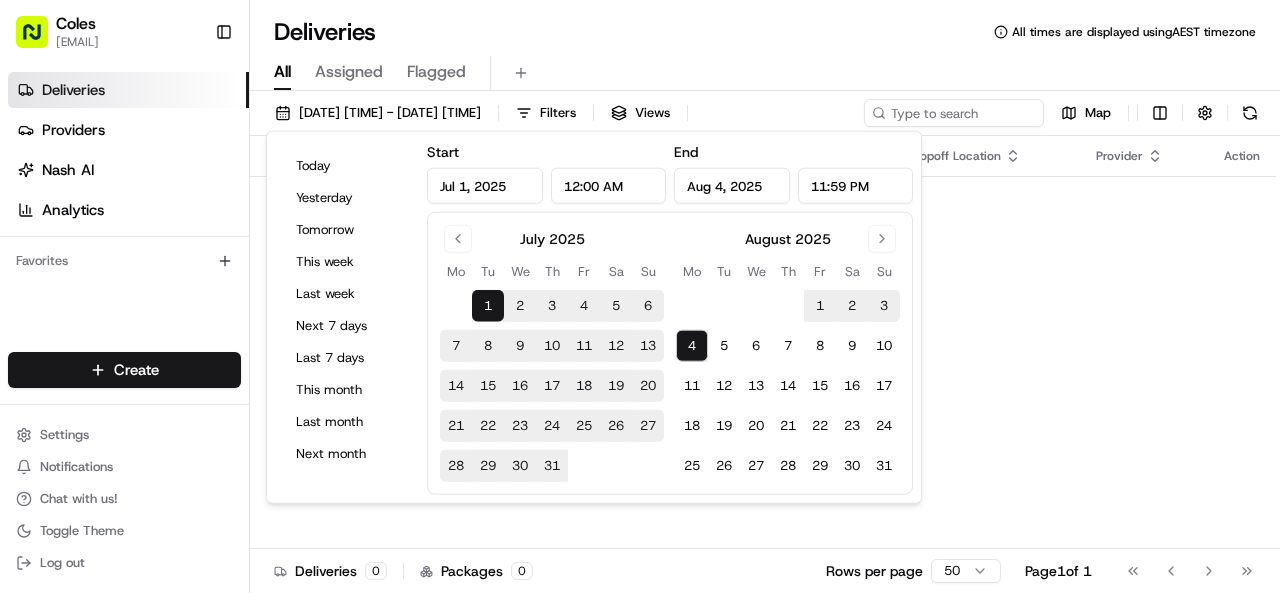 click on "Deliveries All times are displayed using  AEST   timezone" at bounding box center (765, 32) 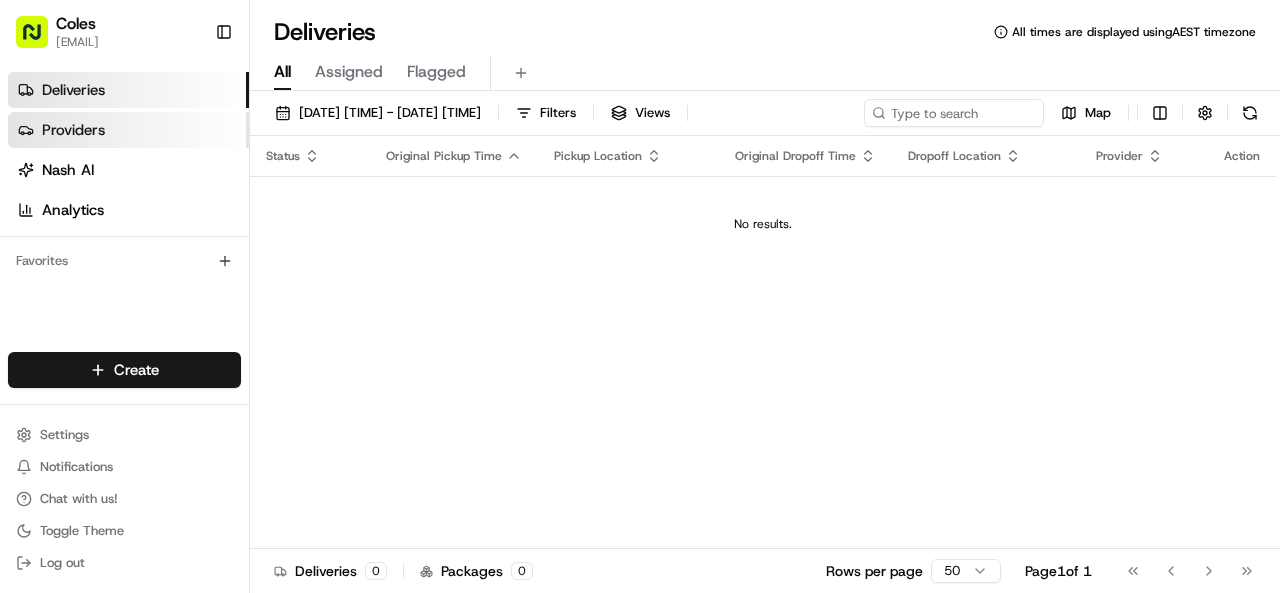 click on "Providers" at bounding box center [128, 130] 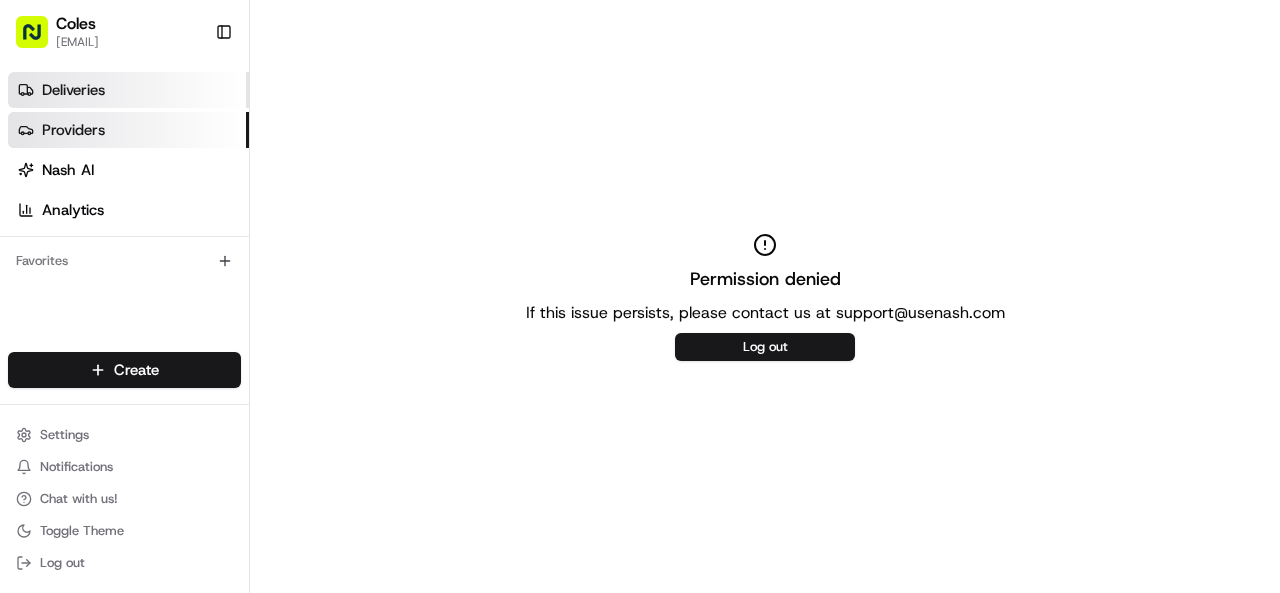 click on "Deliveries" at bounding box center [73, 90] 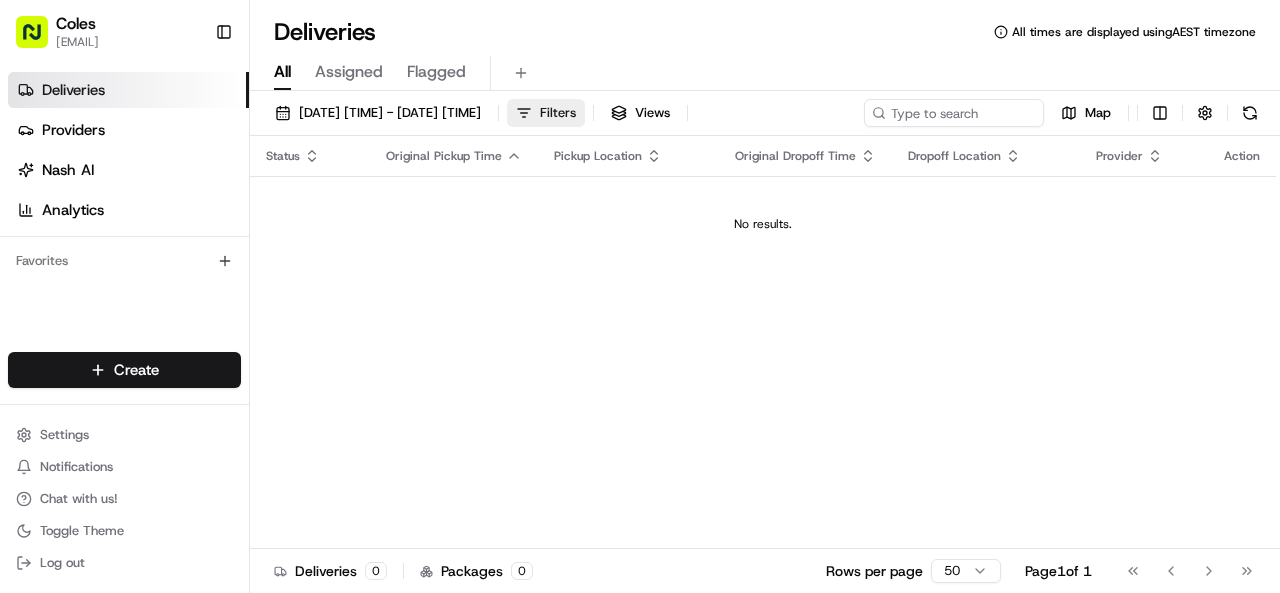 click on "Filters" at bounding box center [558, 113] 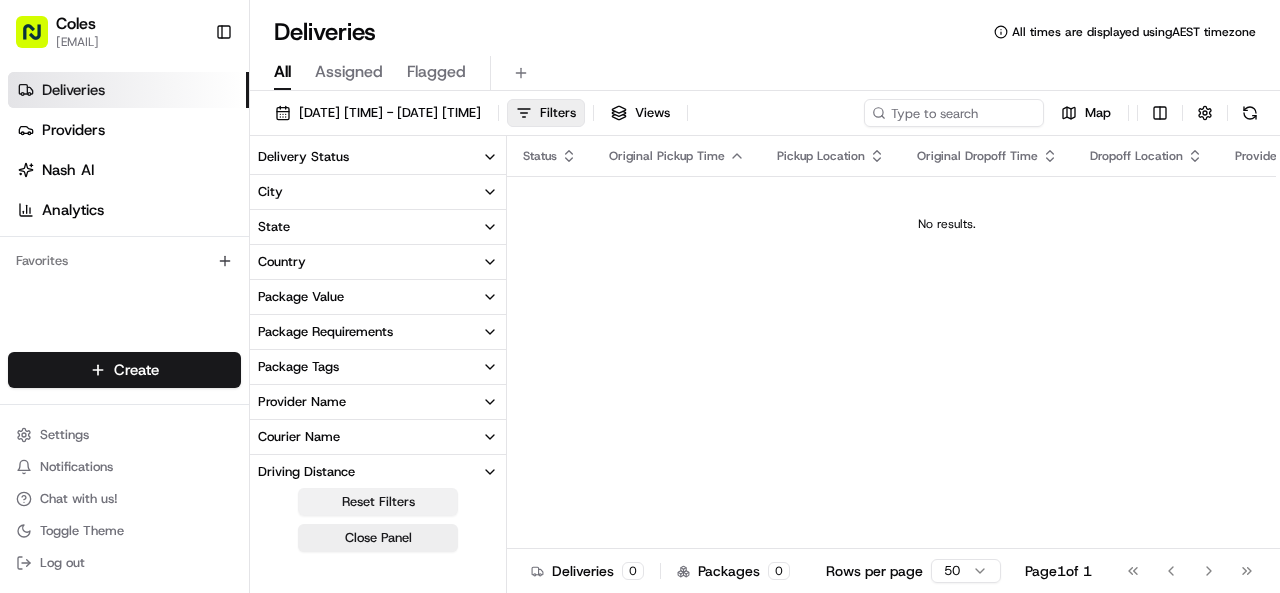 click on "Reset Filters" at bounding box center [378, 502] 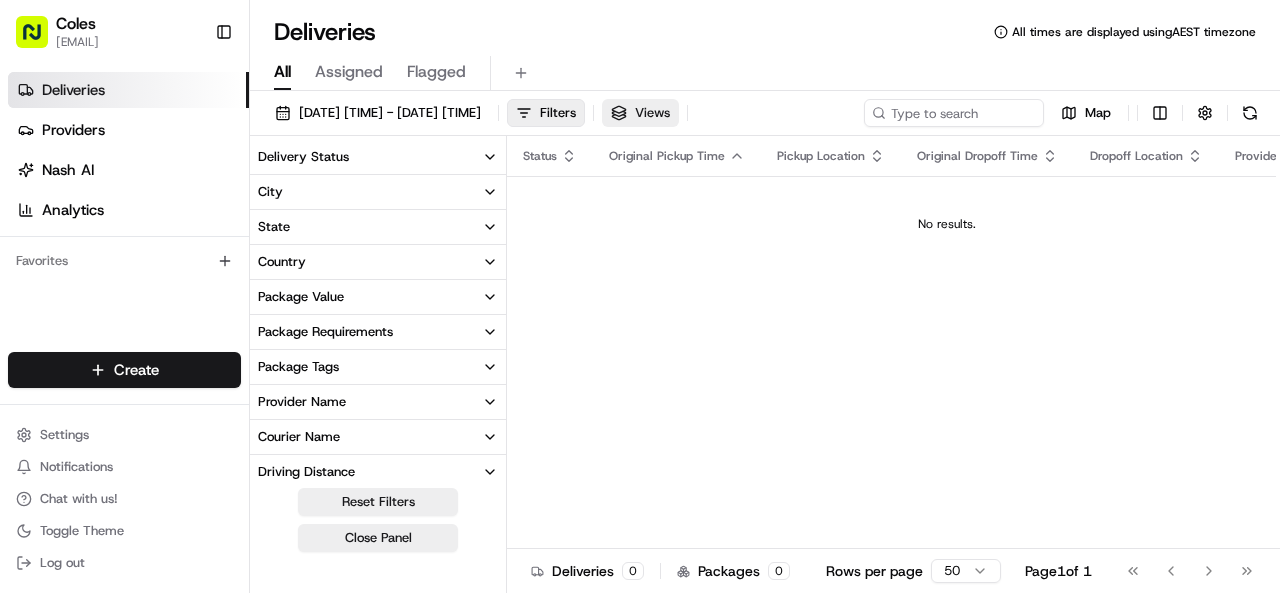 click on "Views" at bounding box center [640, 113] 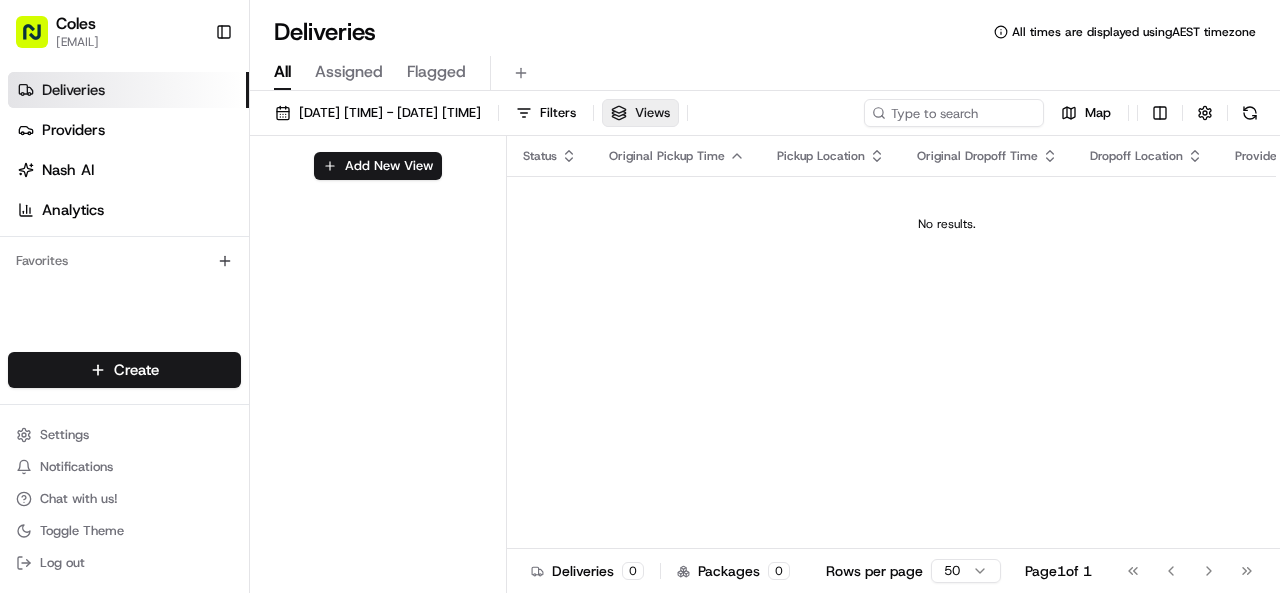 click on "Views" at bounding box center [640, 113] 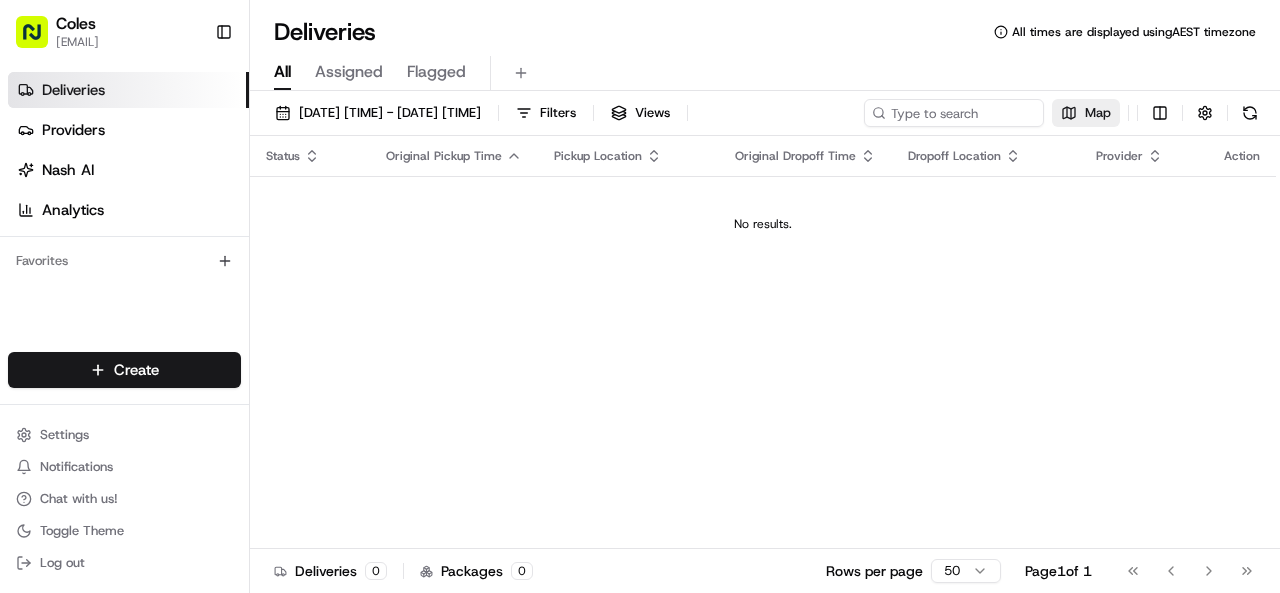 click on "Map" at bounding box center (1086, 113) 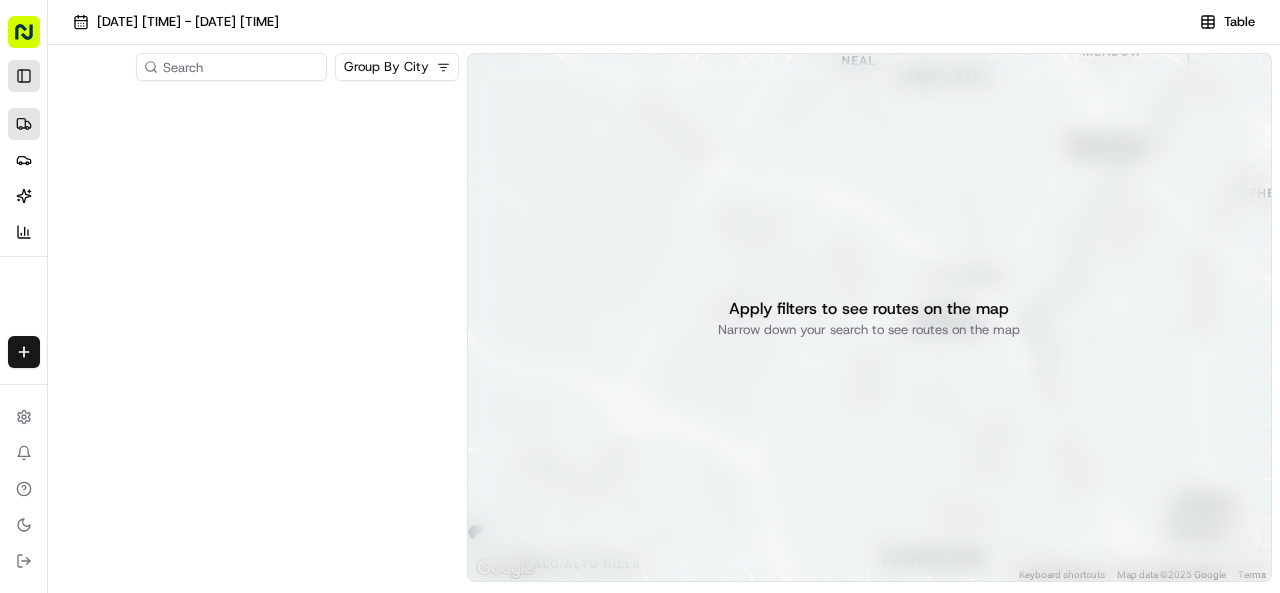 click on "Toggle Sidebar" at bounding box center [24, 76] 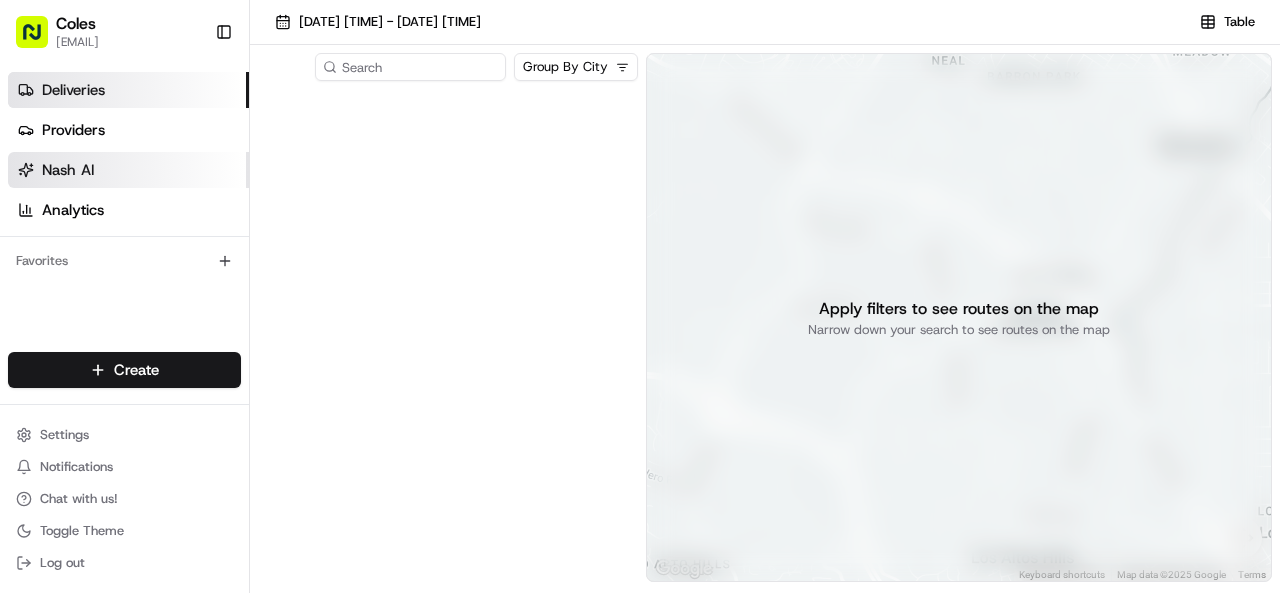 click on "Nash AI" at bounding box center (128, 170) 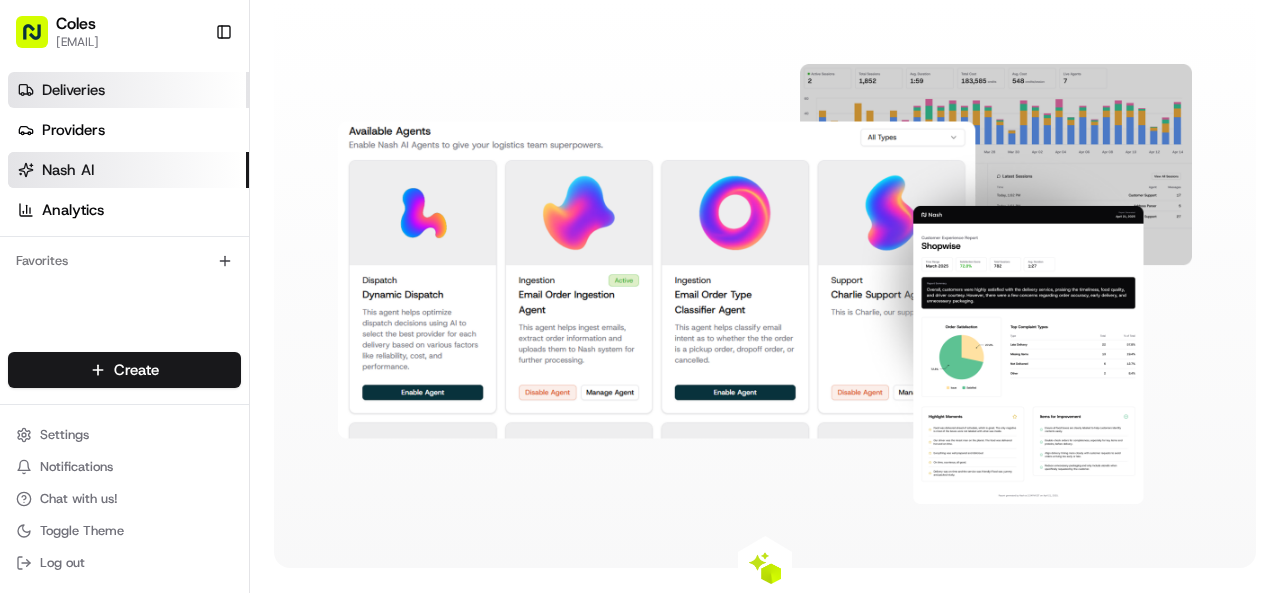 click on "Deliveries" at bounding box center [73, 90] 